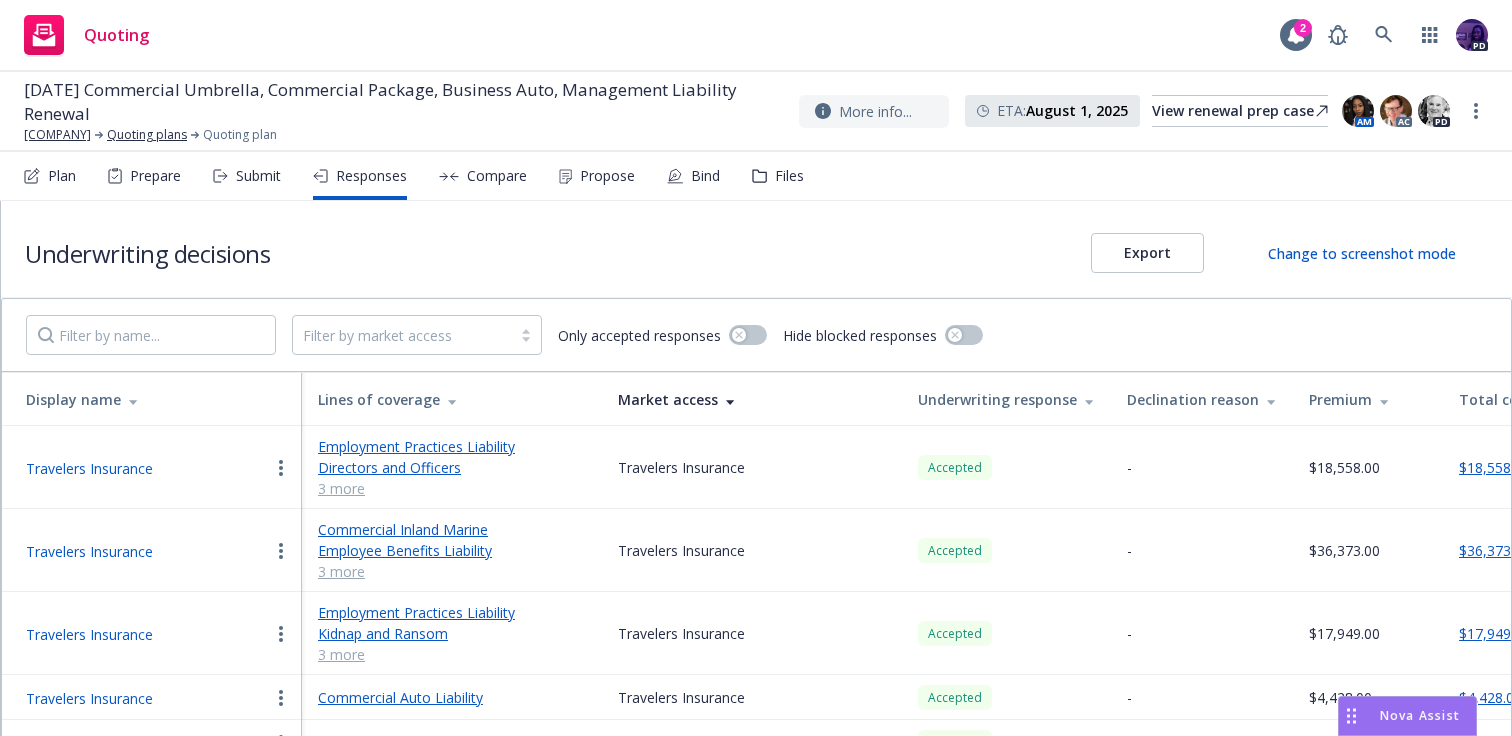 scroll, scrollTop: 0, scrollLeft: 0, axis: both 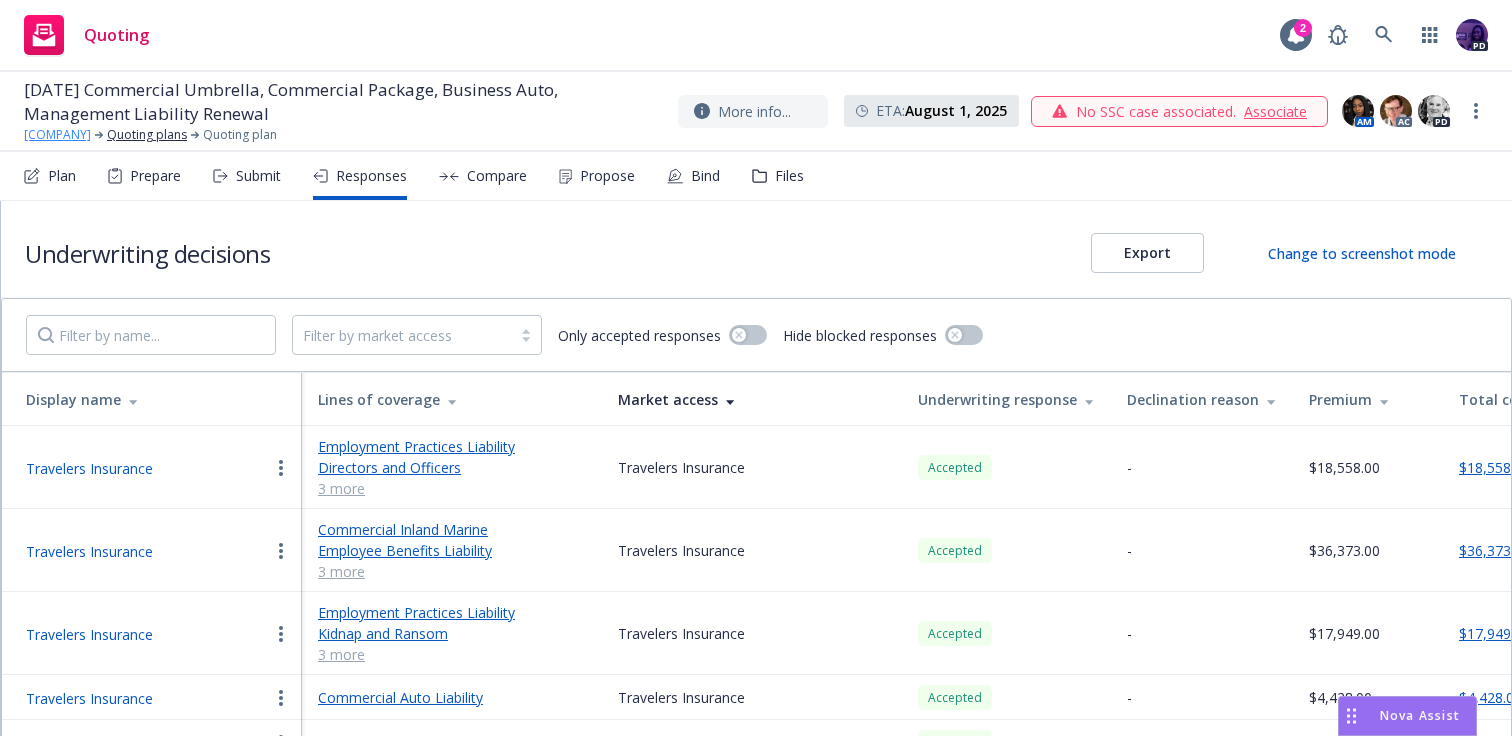 click on "Italian Cemetery, Inc." at bounding box center [57, 135] 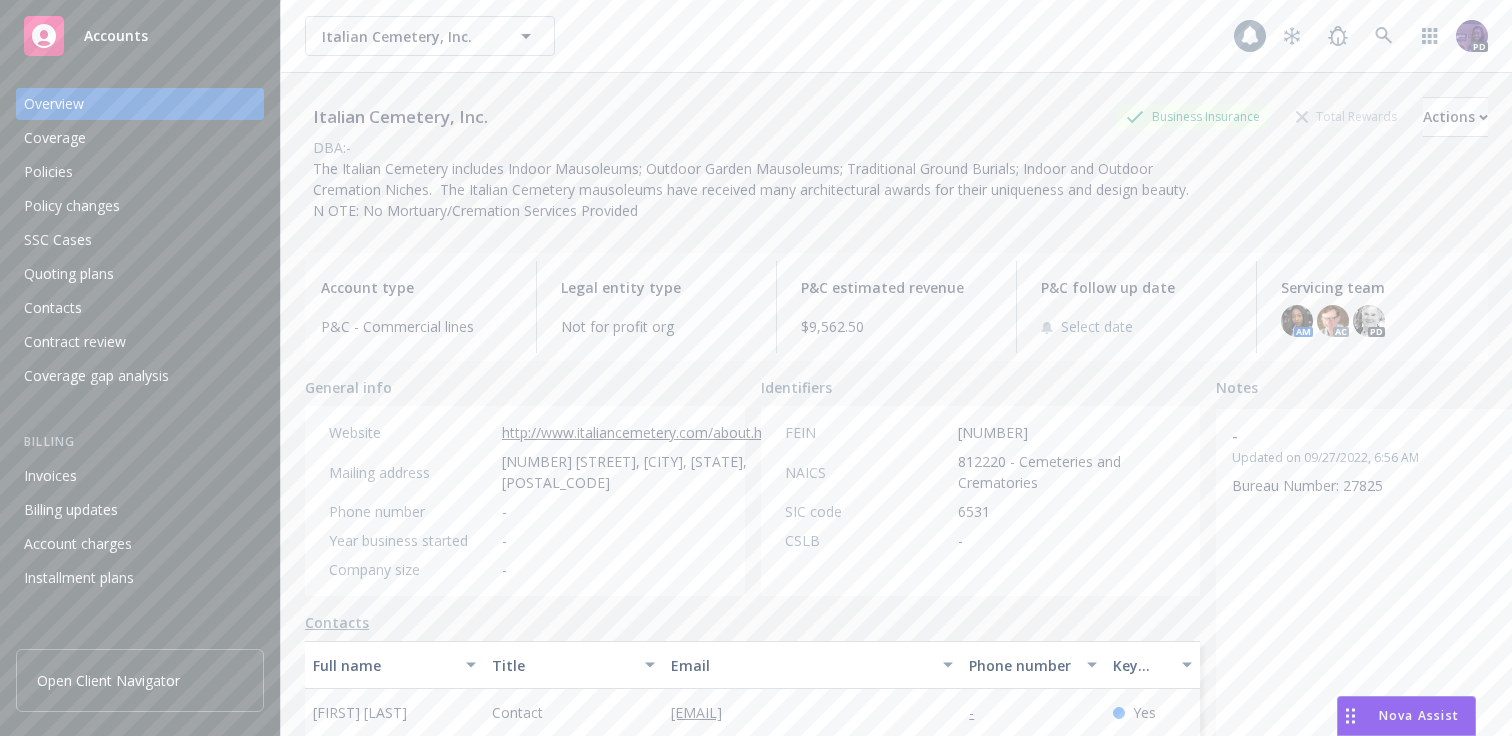 scroll, scrollTop: 0, scrollLeft: 0, axis: both 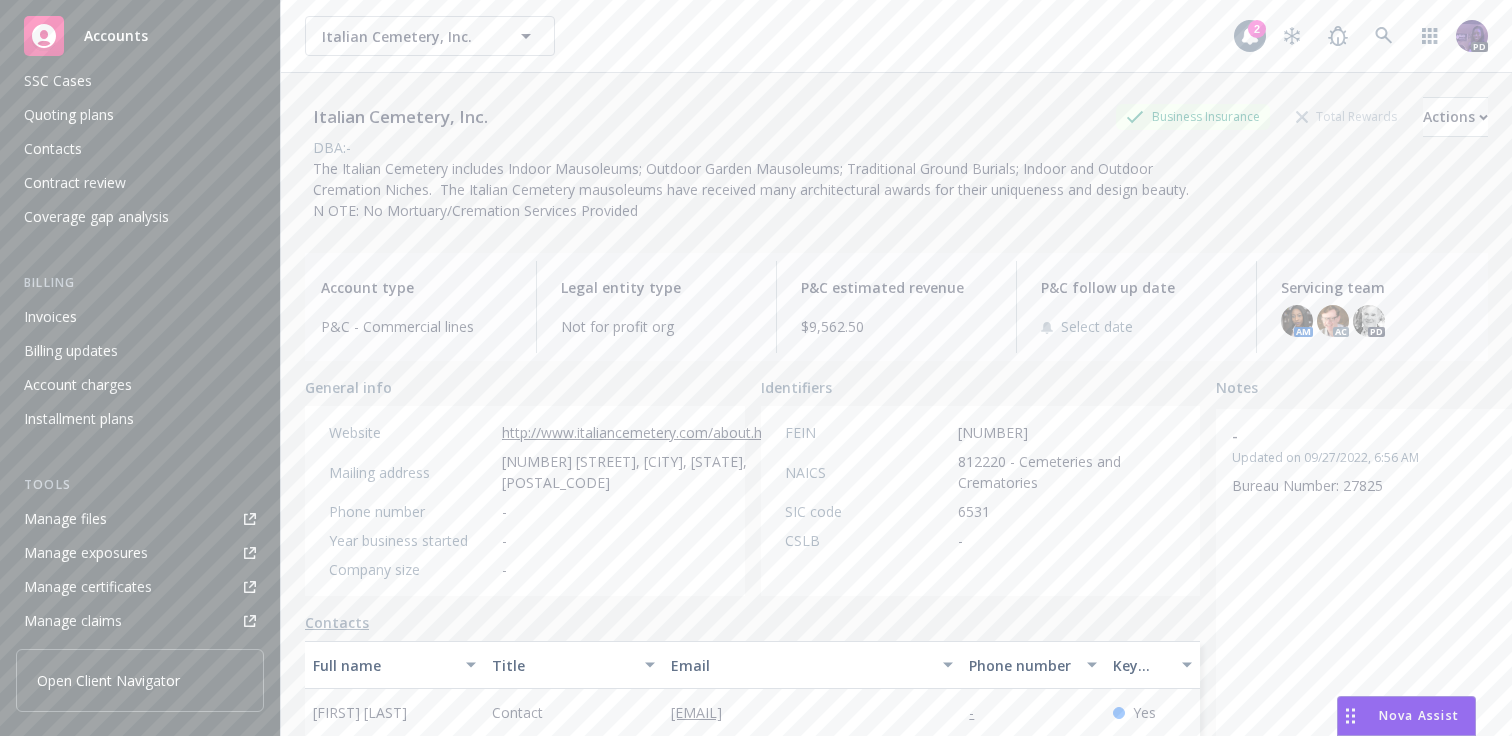 click on "Contacts" at bounding box center (140, 149) 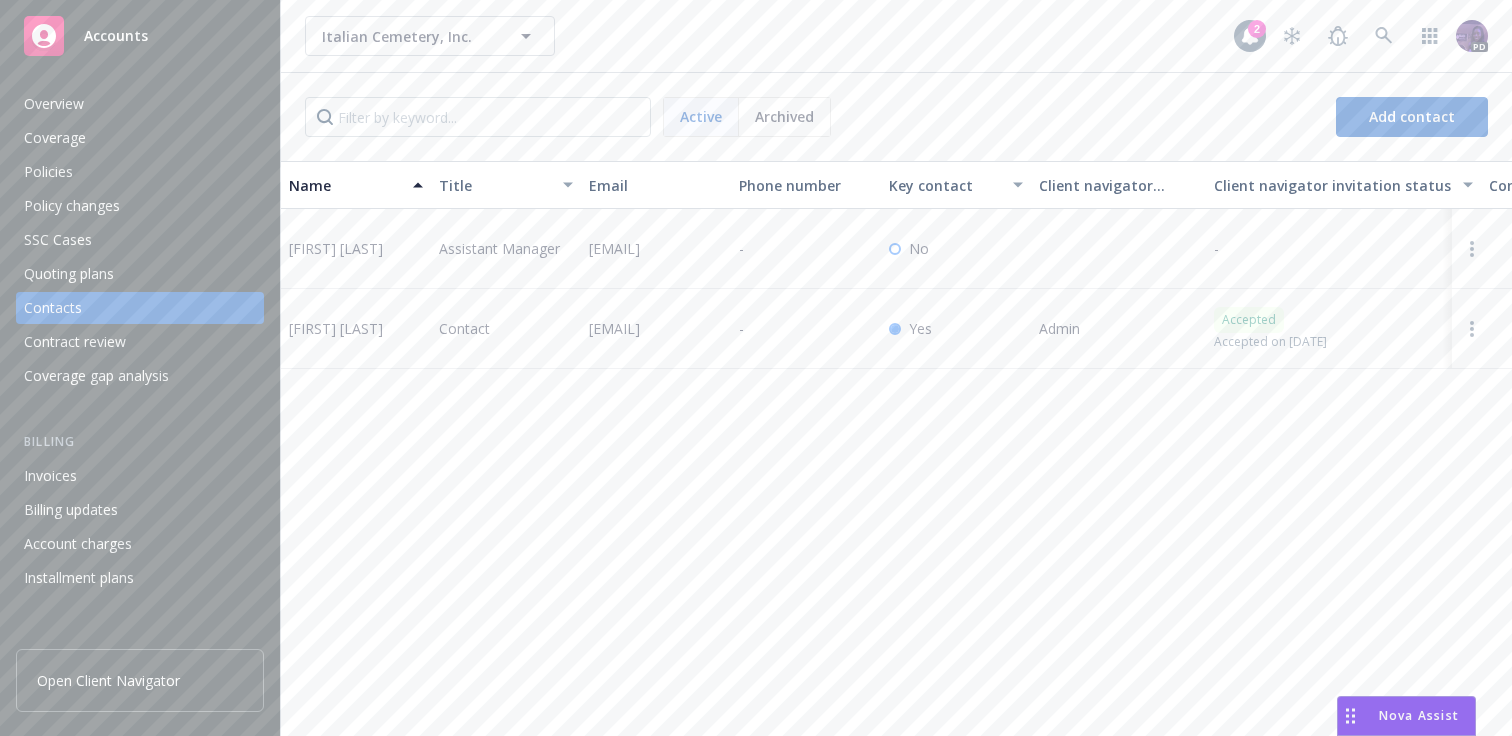 drag, startPoint x: 661, startPoint y: 341, endPoint x: 583, endPoint y: 321, distance: 80.523285 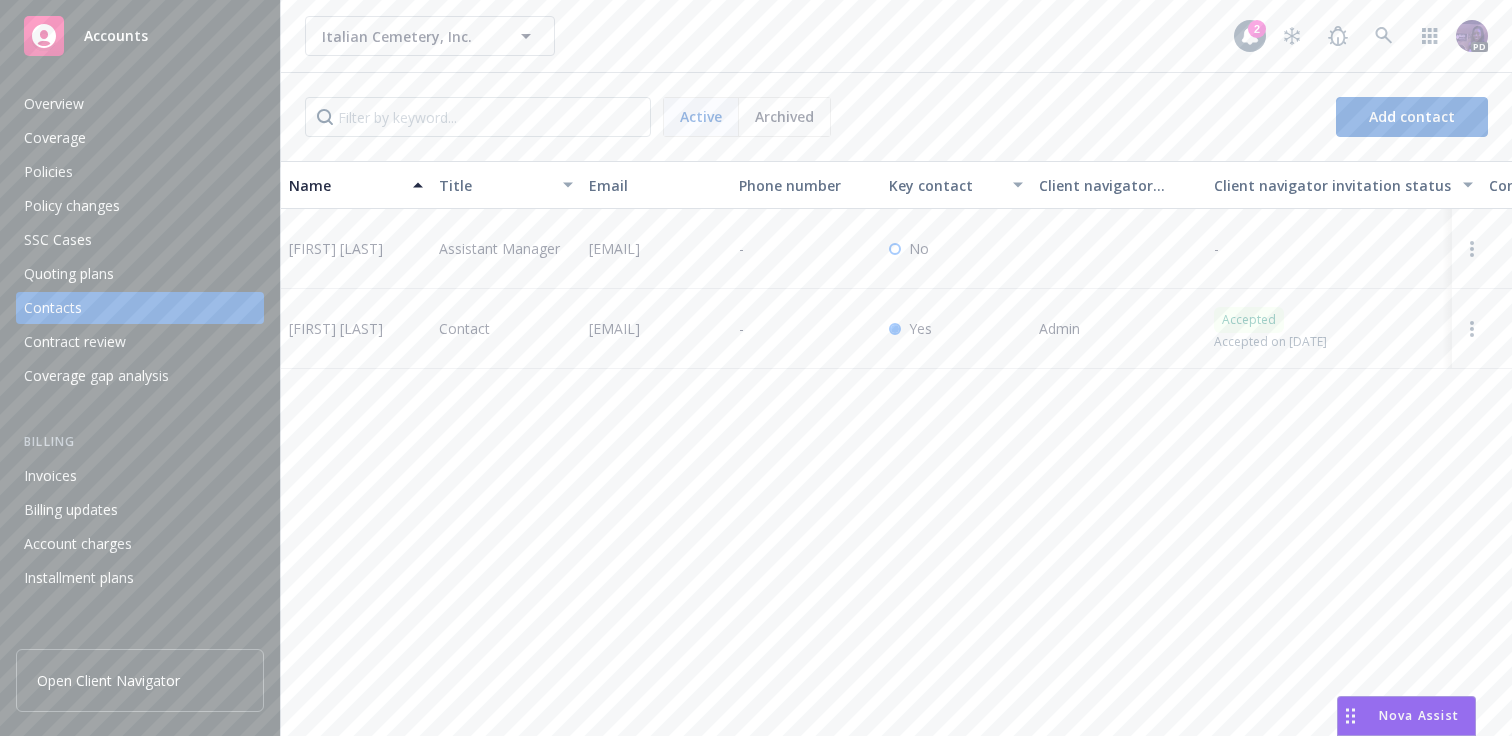 copy on "stevec@italiancemetery.com" 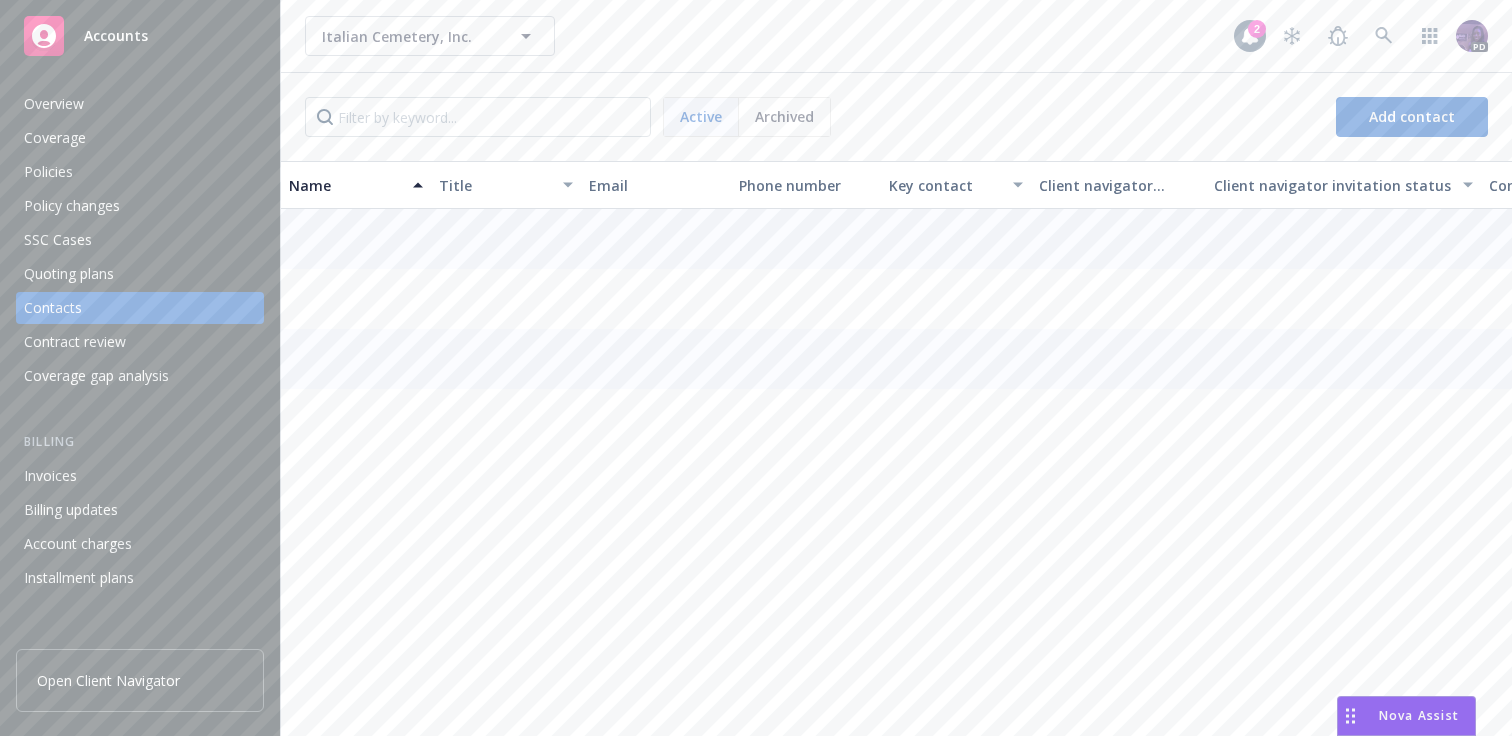 click on "Policies" at bounding box center [140, 172] 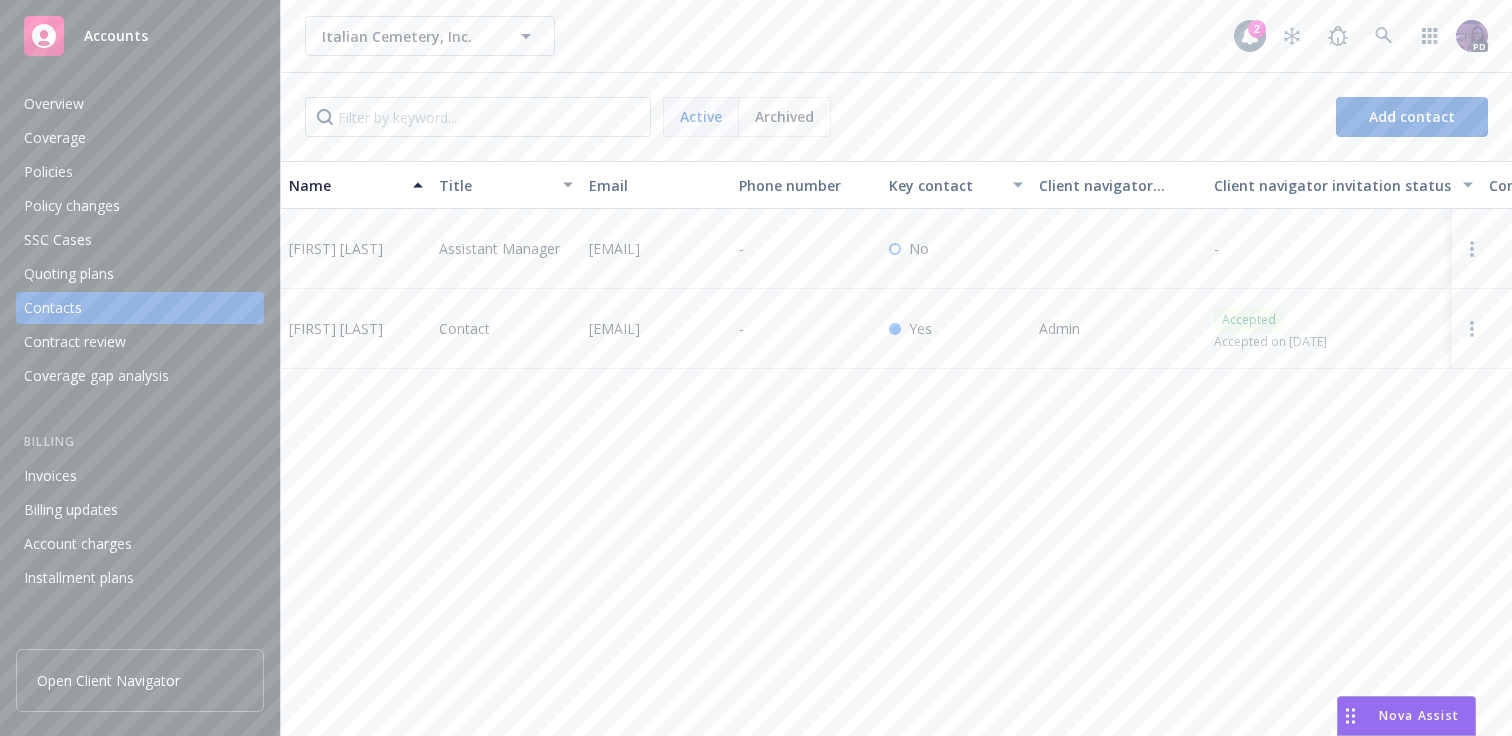 click on "Policies" at bounding box center [48, 172] 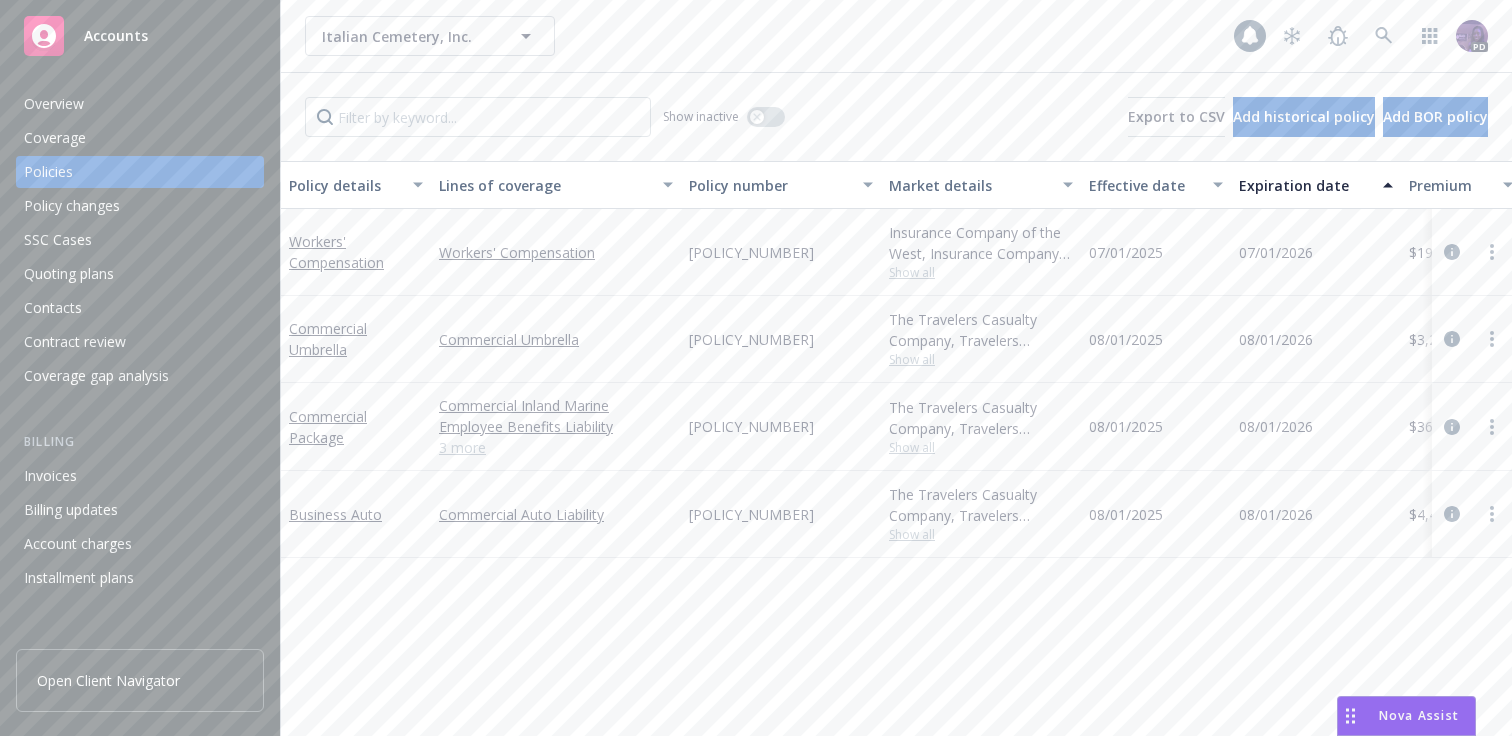 scroll, scrollTop: 0, scrollLeft: 0, axis: both 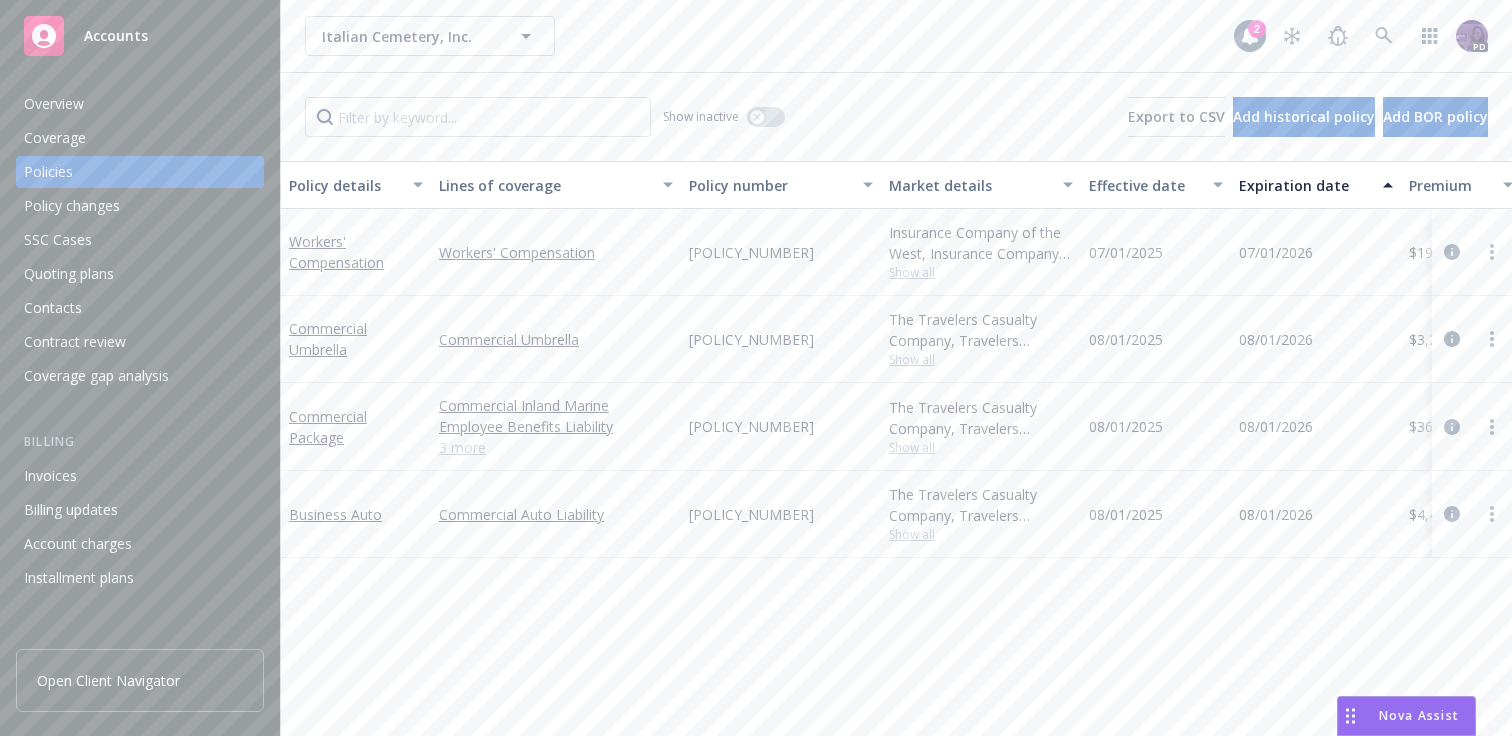 click on "3 more" at bounding box center [556, 447] 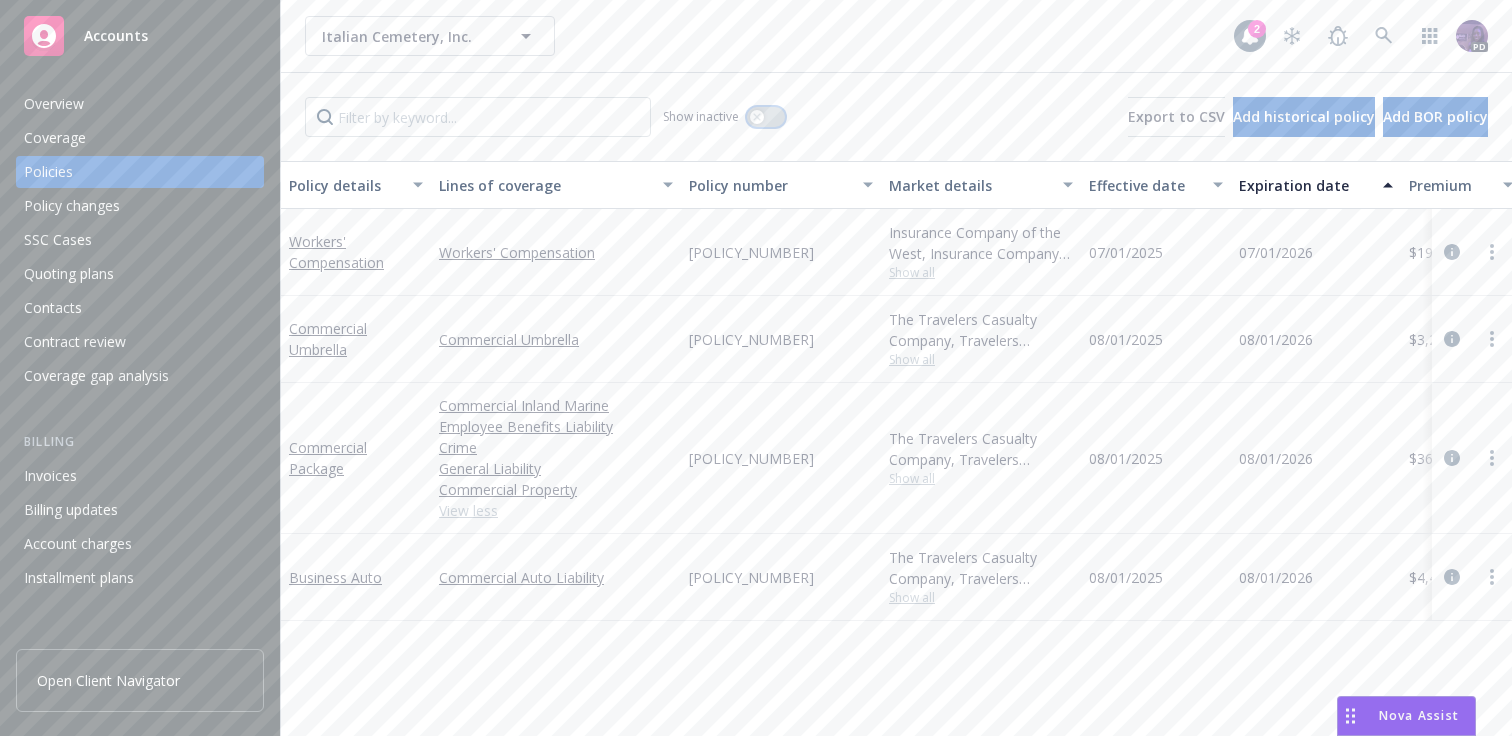 click at bounding box center [766, 117] 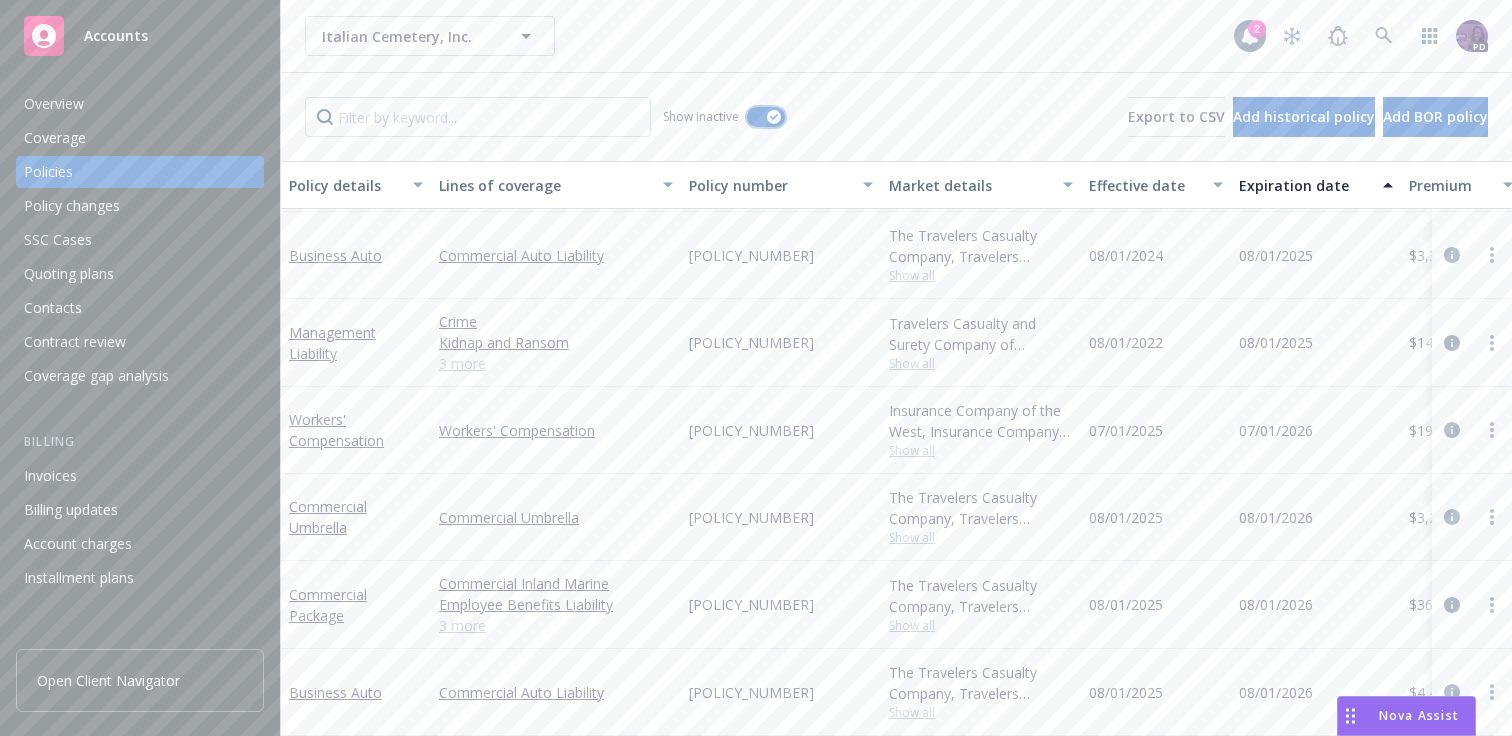 scroll, scrollTop: 3380, scrollLeft: 0, axis: vertical 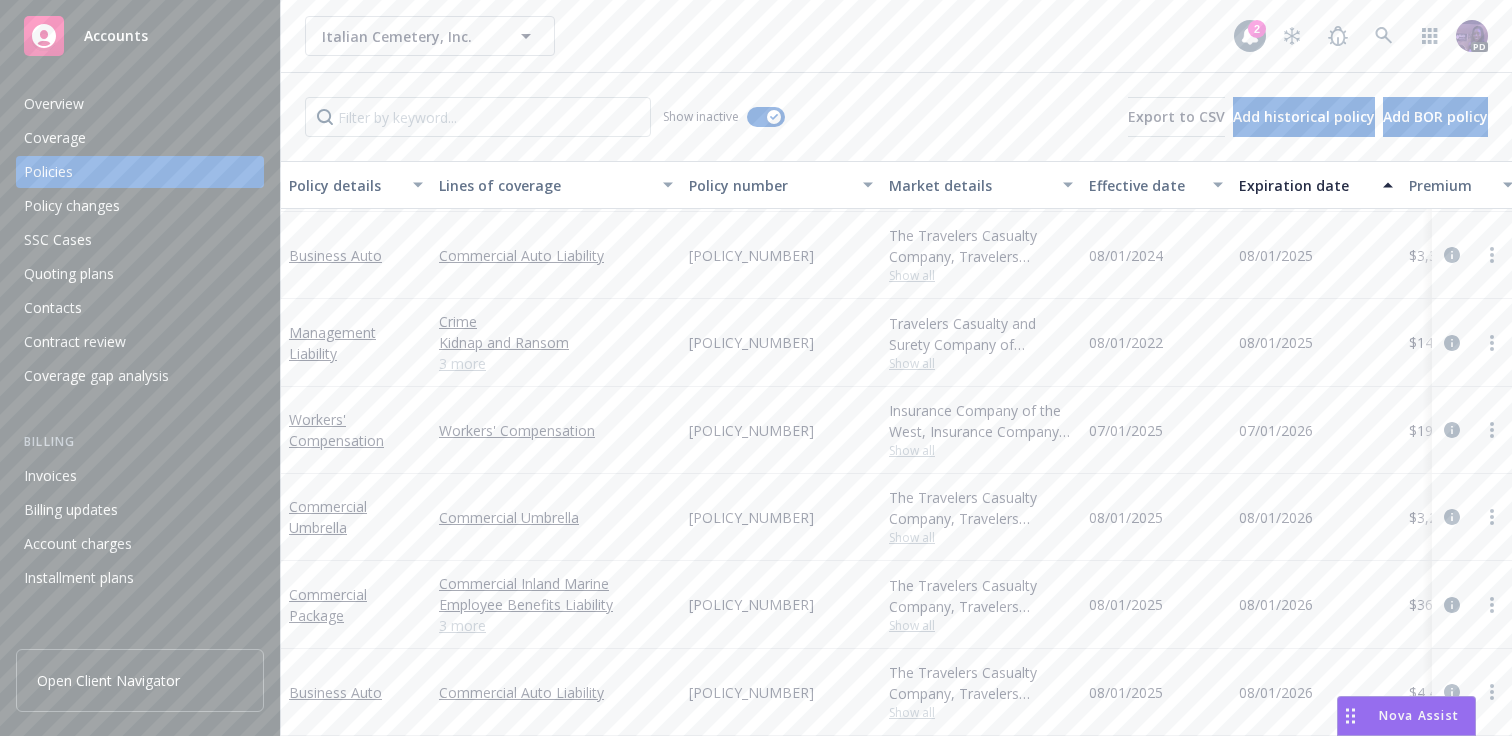 click on "Show all" at bounding box center (981, 363) 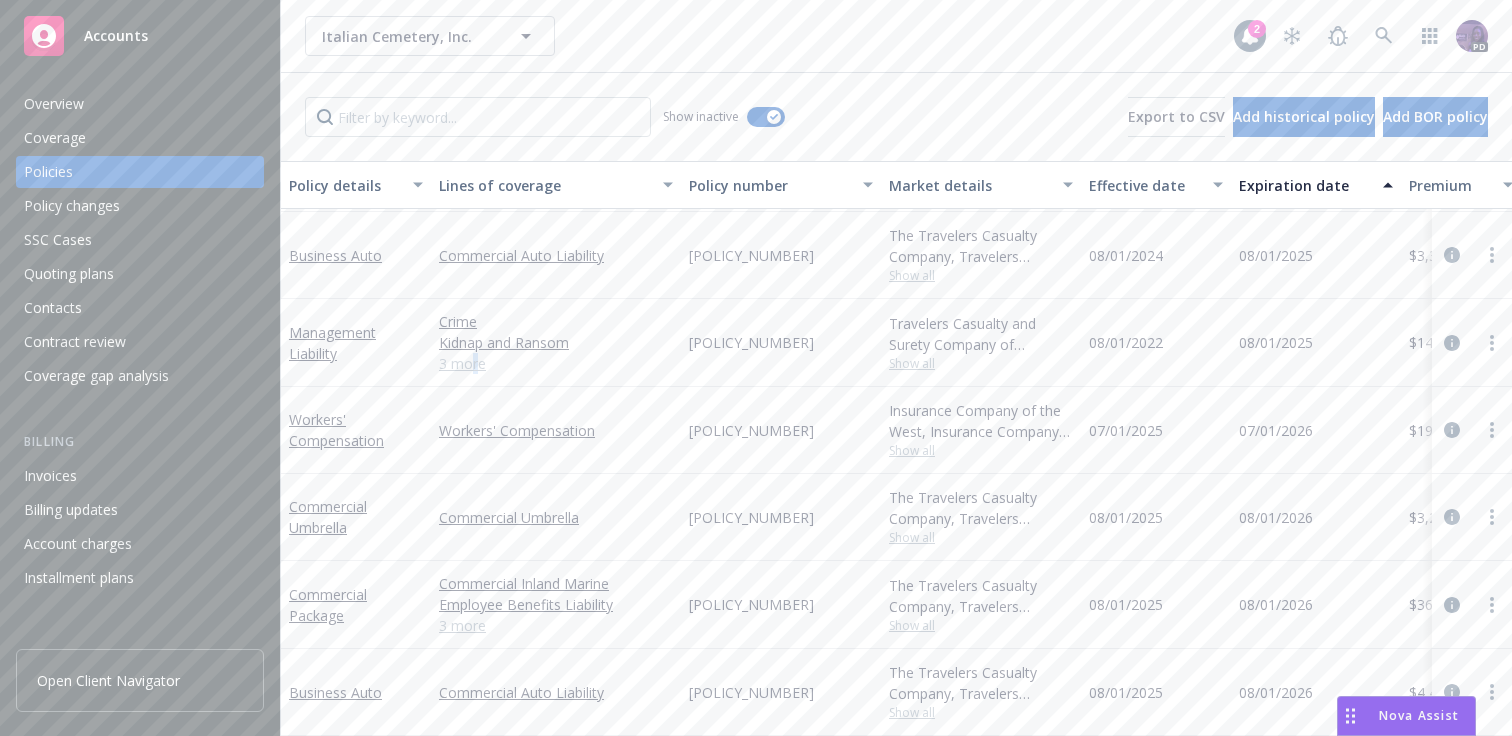 click on "3 more" at bounding box center (556, 363) 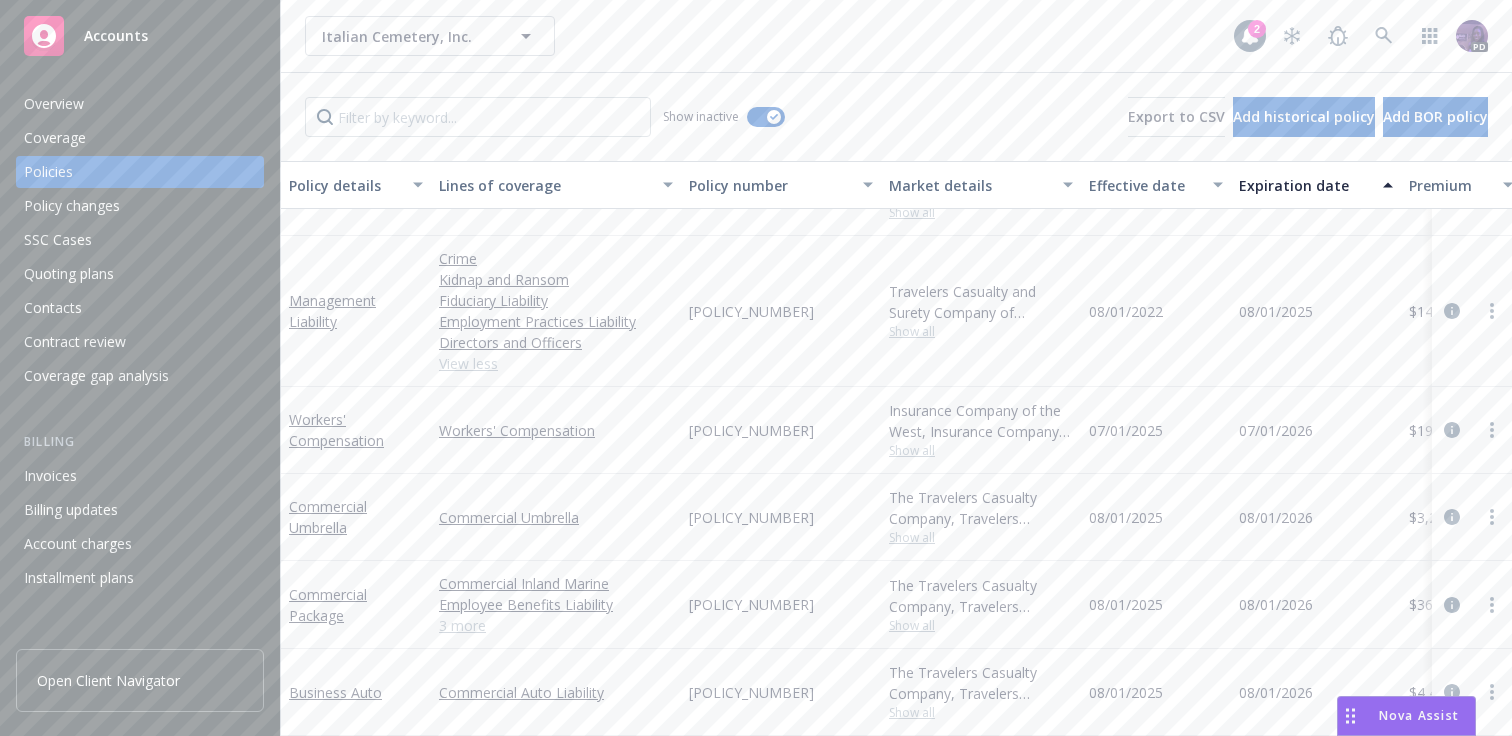 scroll, scrollTop: 3426, scrollLeft: 0, axis: vertical 